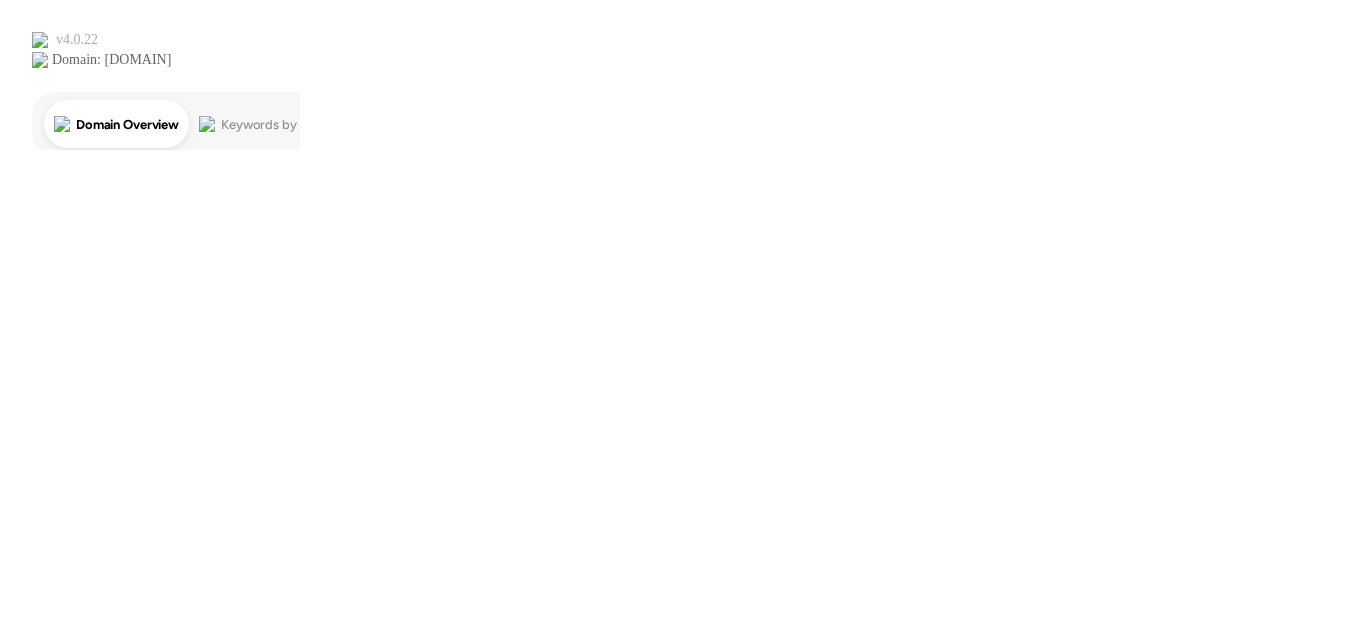 scroll, scrollTop: 0, scrollLeft: 0, axis: both 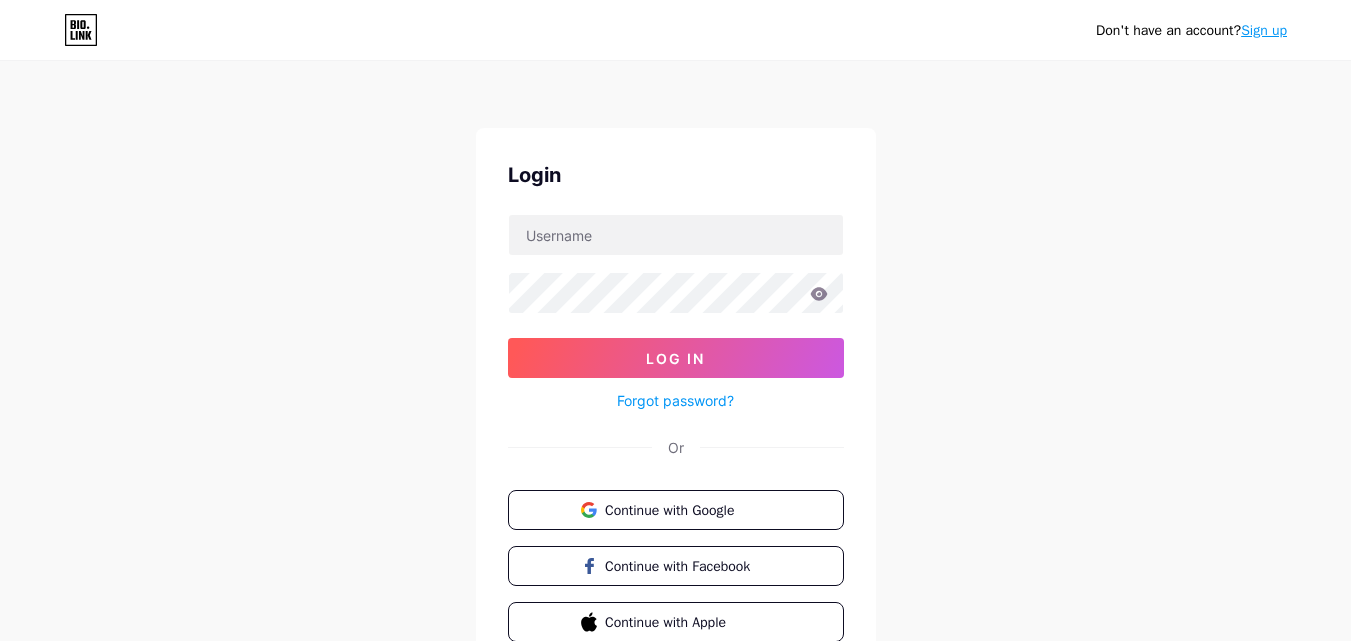 click on "Sign up" at bounding box center [1264, 30] 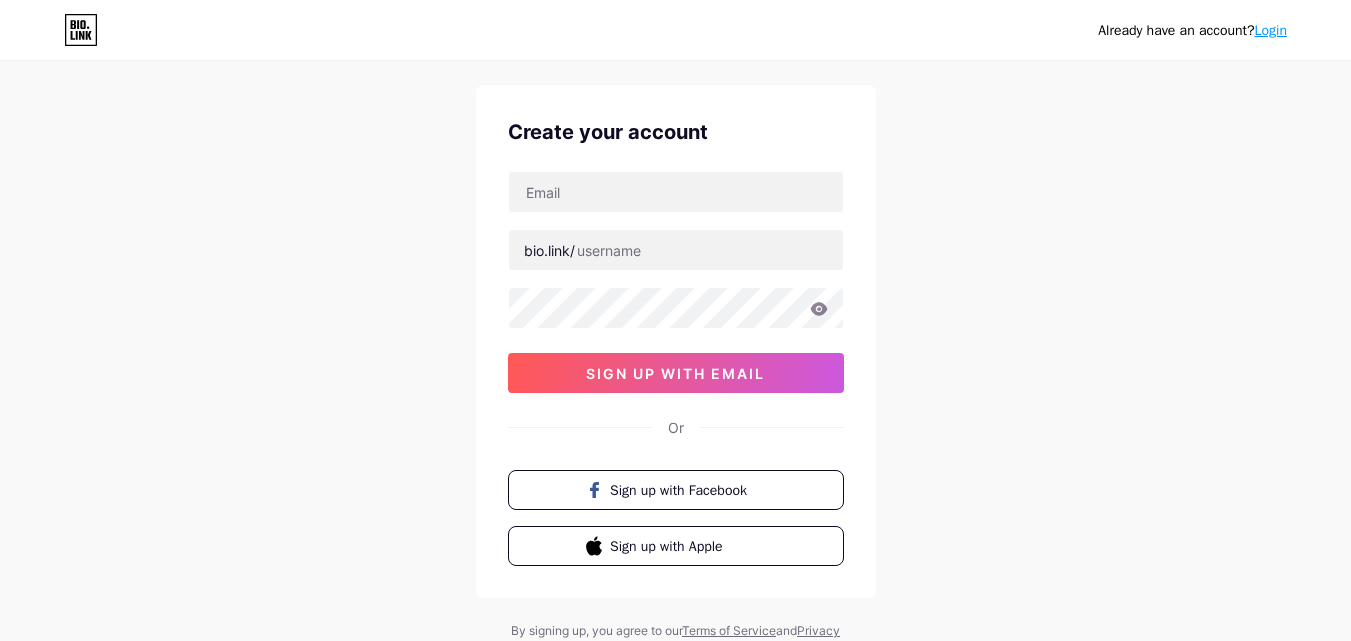 scroll, scrollTop: 0, scrollLeft: 0, axis: both 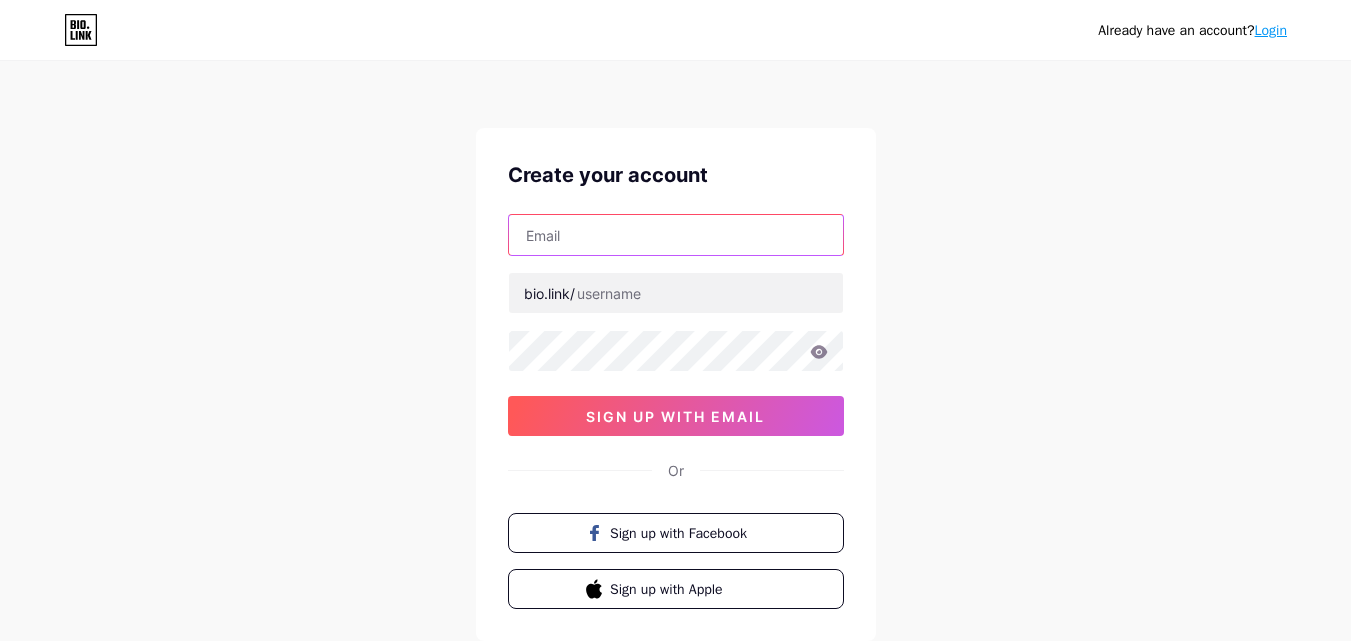click at bounding box center (676, 235) 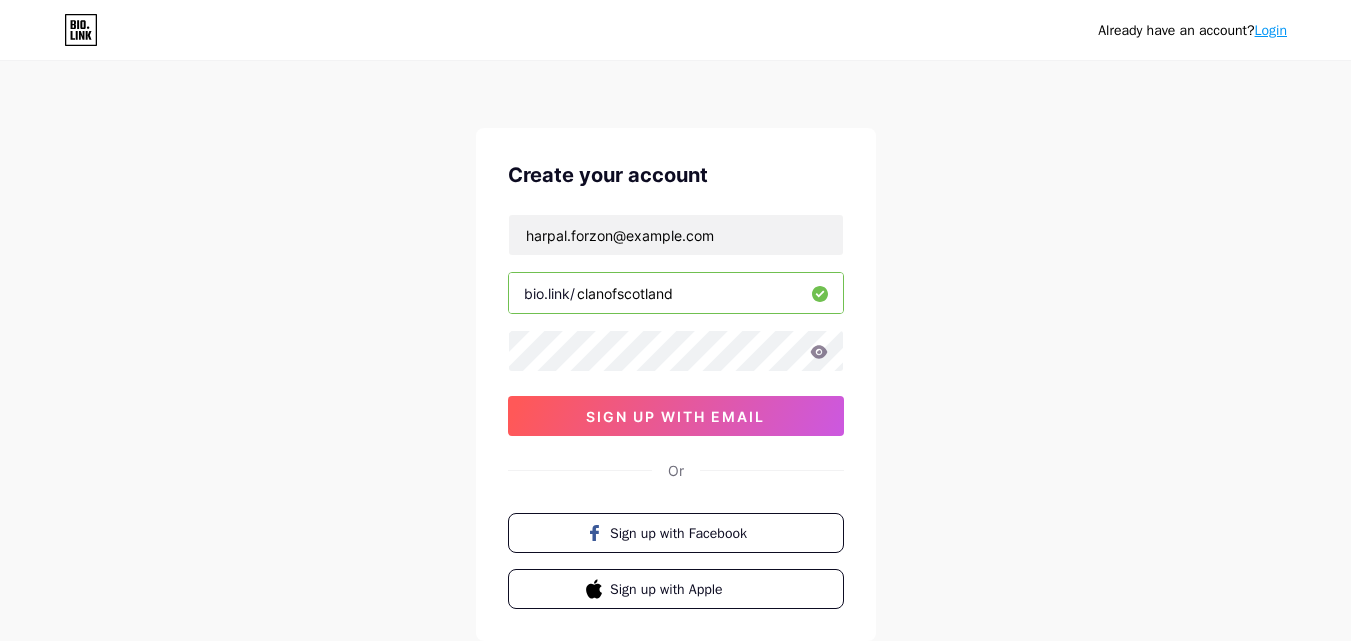 type on "clanofscotland" 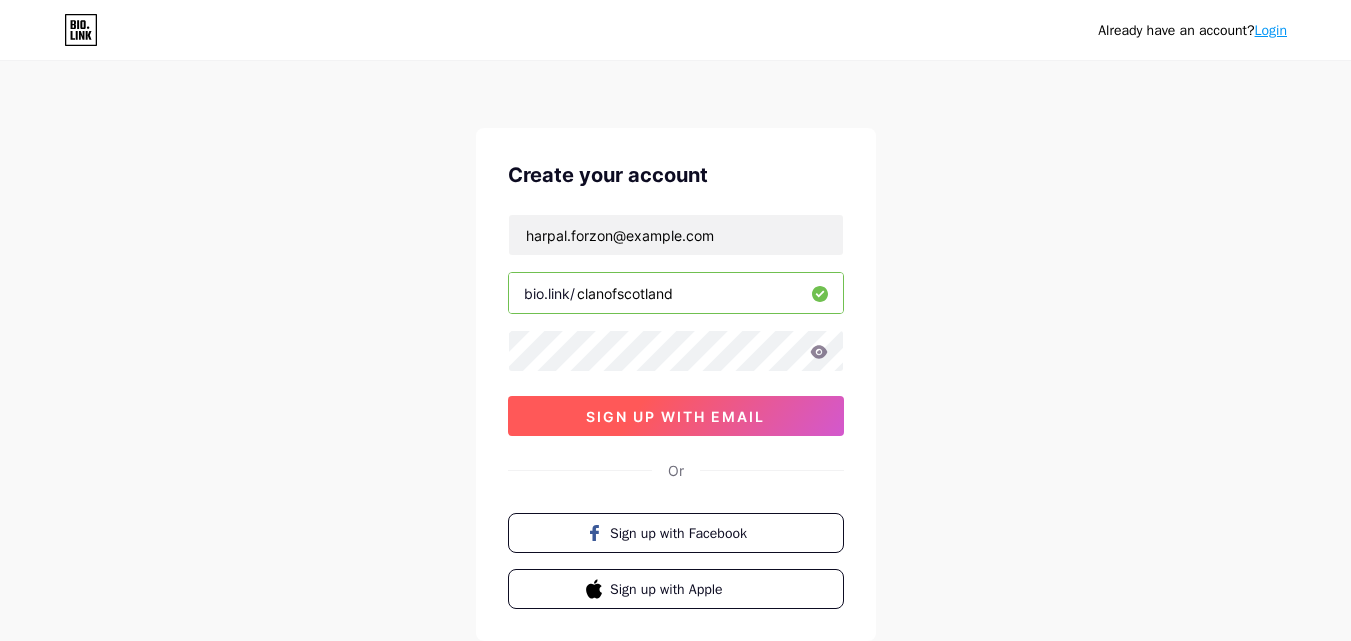 click on "sign up with email" at bounding box center (676, 416) 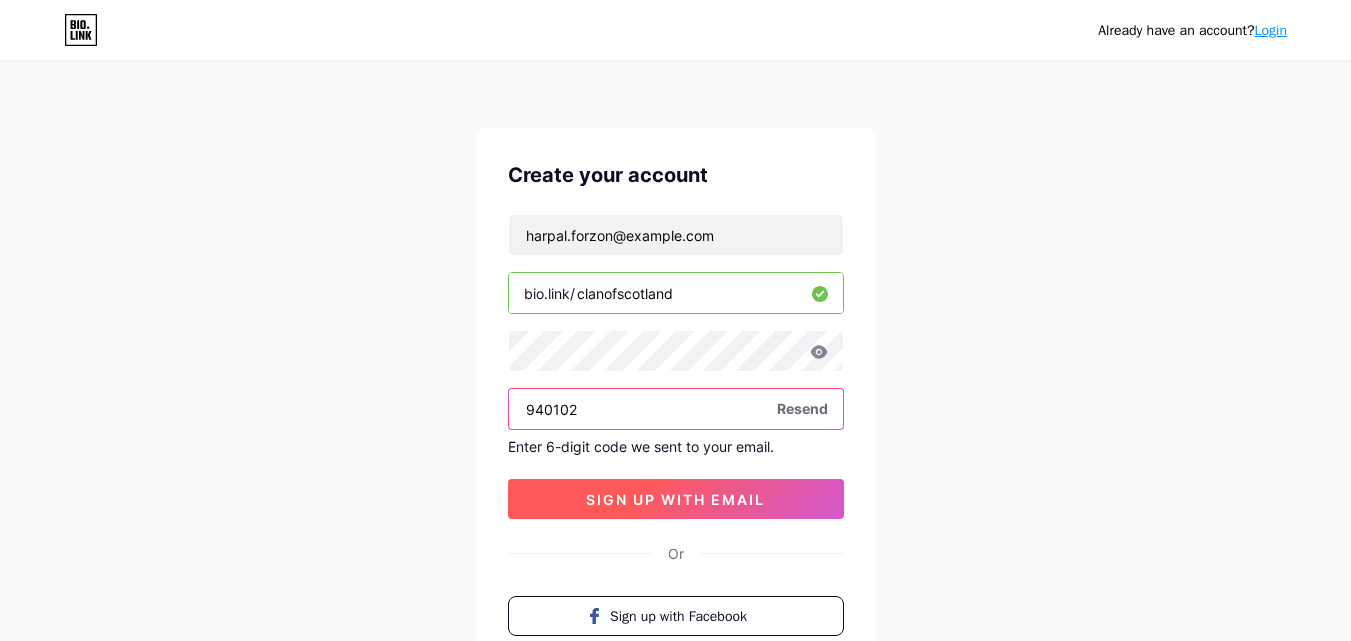type on "940102" 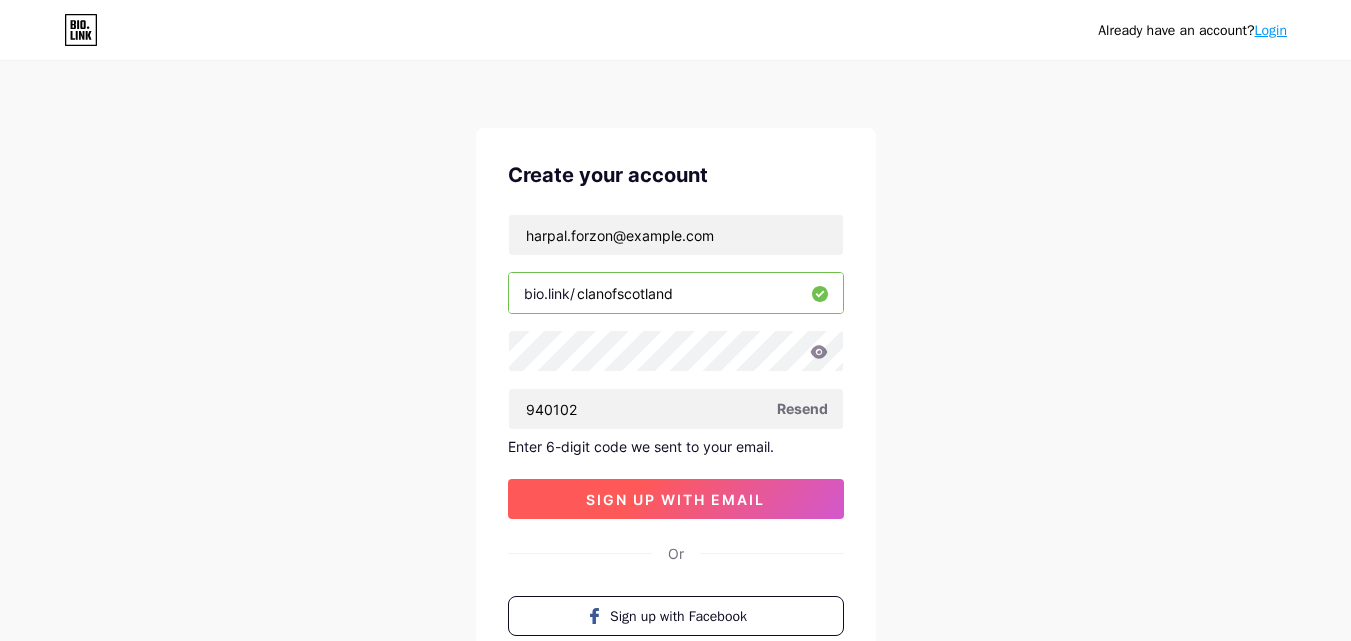 click on "sign up with email" at bounding box center (676, 499) 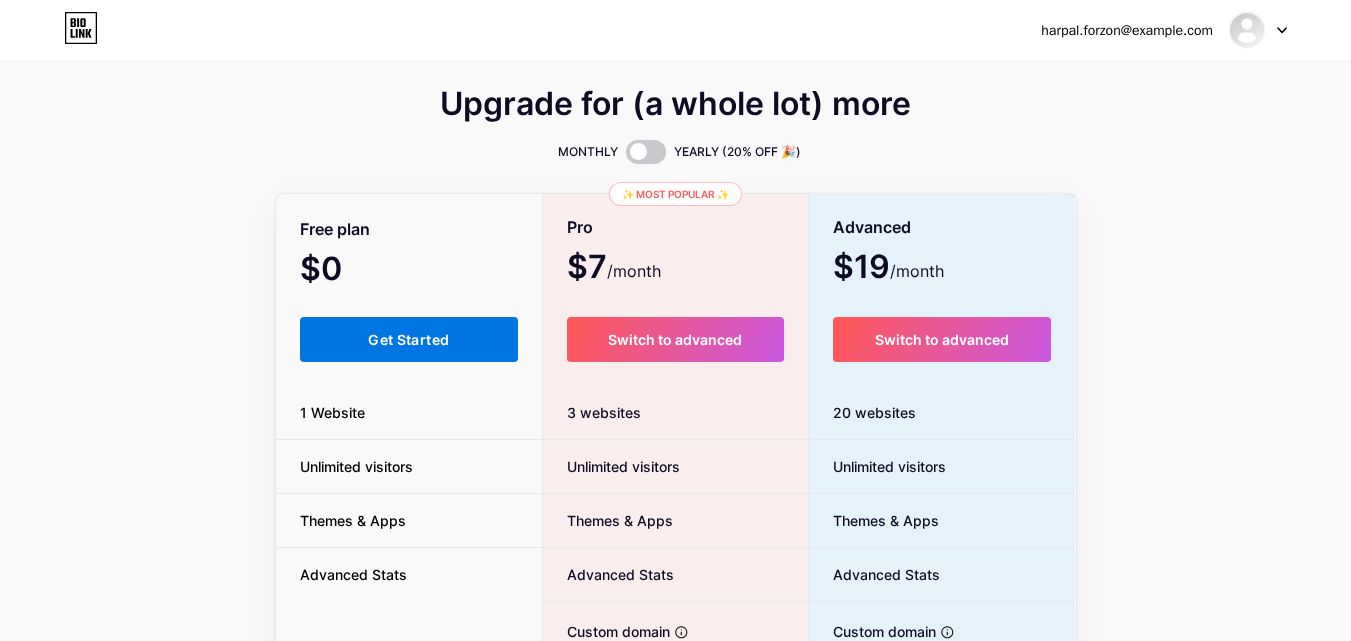 click on "Get Started" at bounding box center (409, 339) 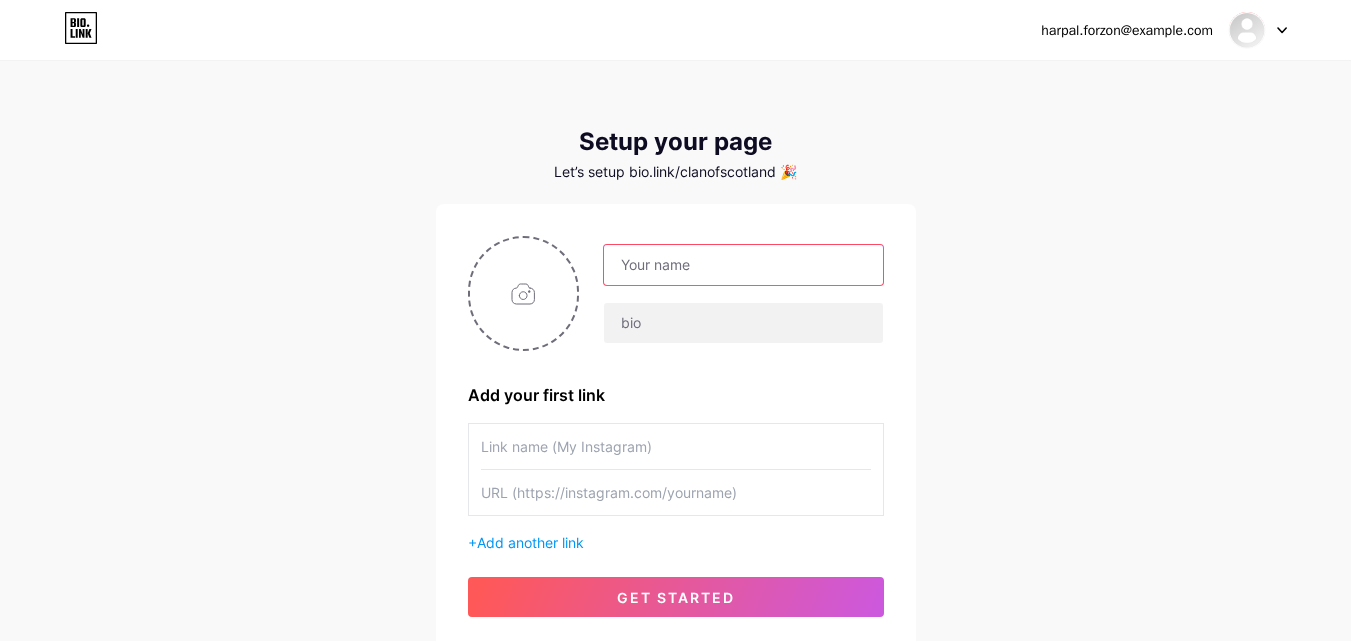 click at bounding box center (743, 265) 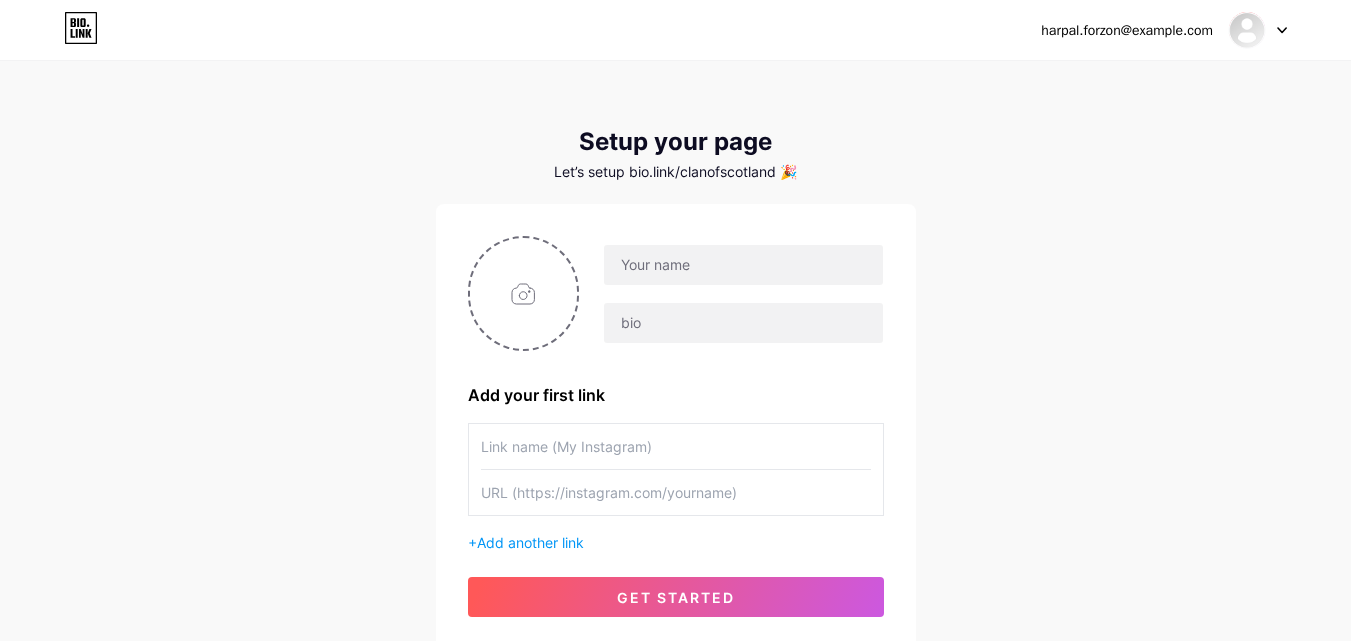 click on "Logout Setup your page Let’s setup bio.link/clanofscotland 🎉 Add your first link + Add another link get started" at bounding box center [675, 356] 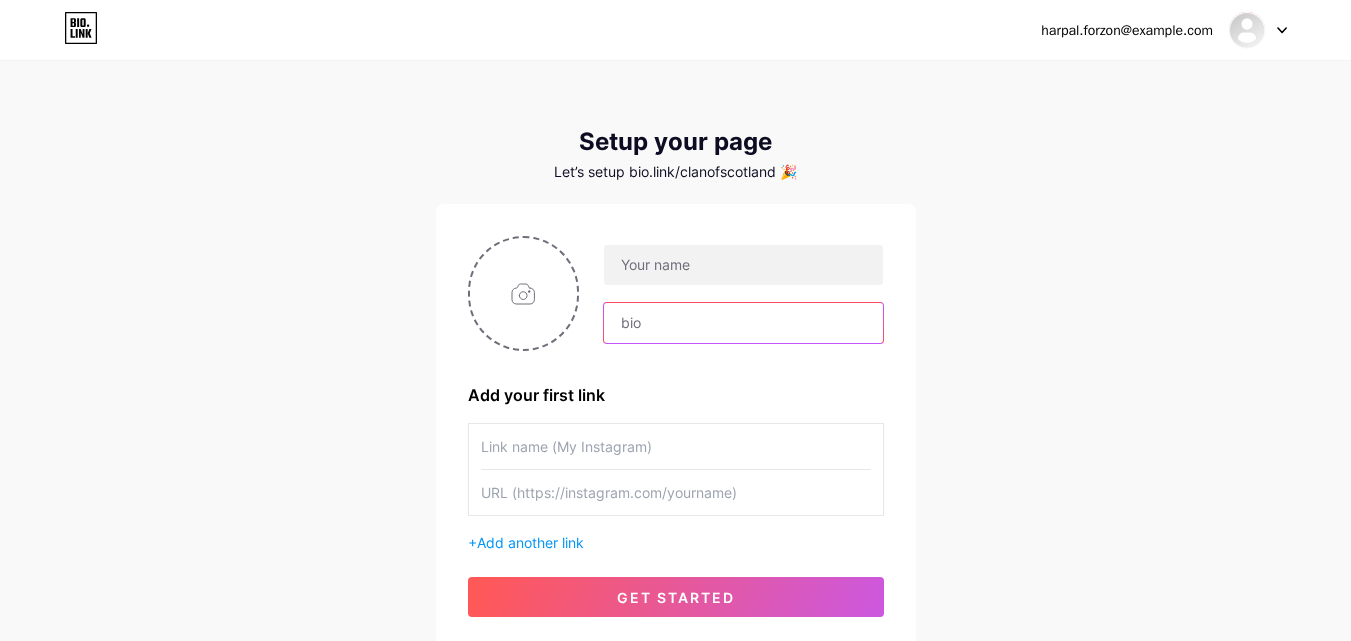 click at bounding box center (743, 323) 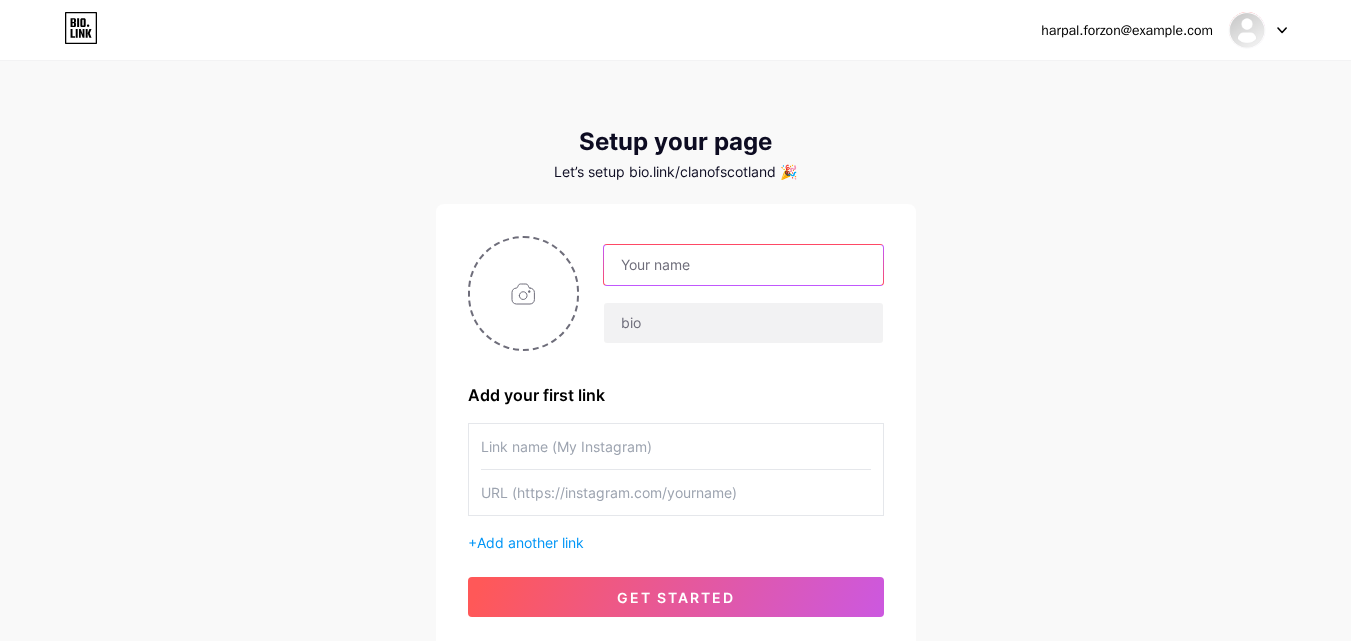 click at bounding box center (743, 265) 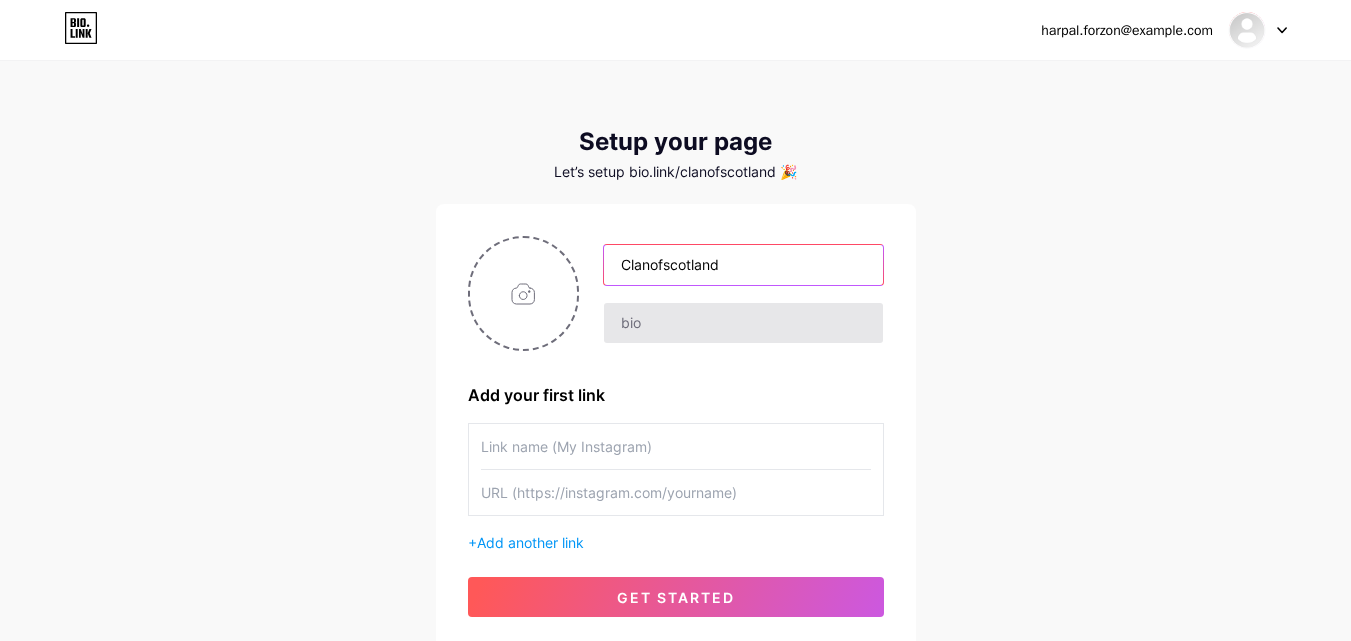 type on "Clanofscotland" 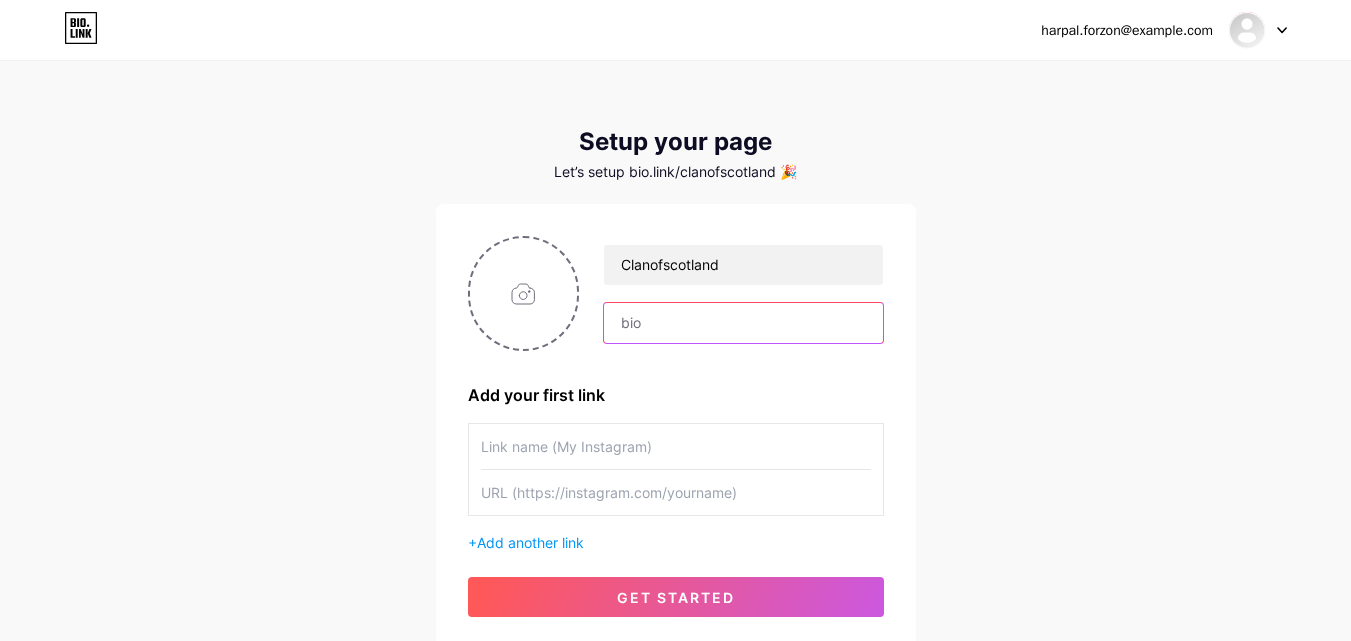 click at bounding box center (743, 323) 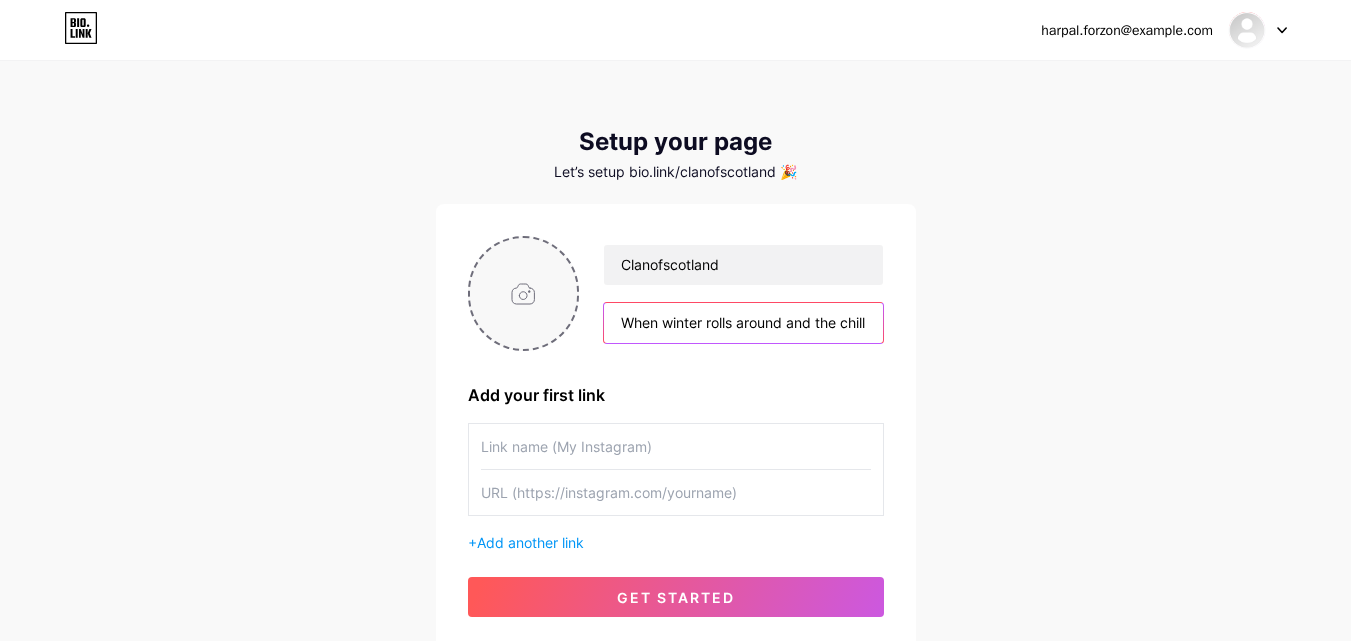scroll, scrollTop: 0, scrollLeft: 2179, axis: horizontal 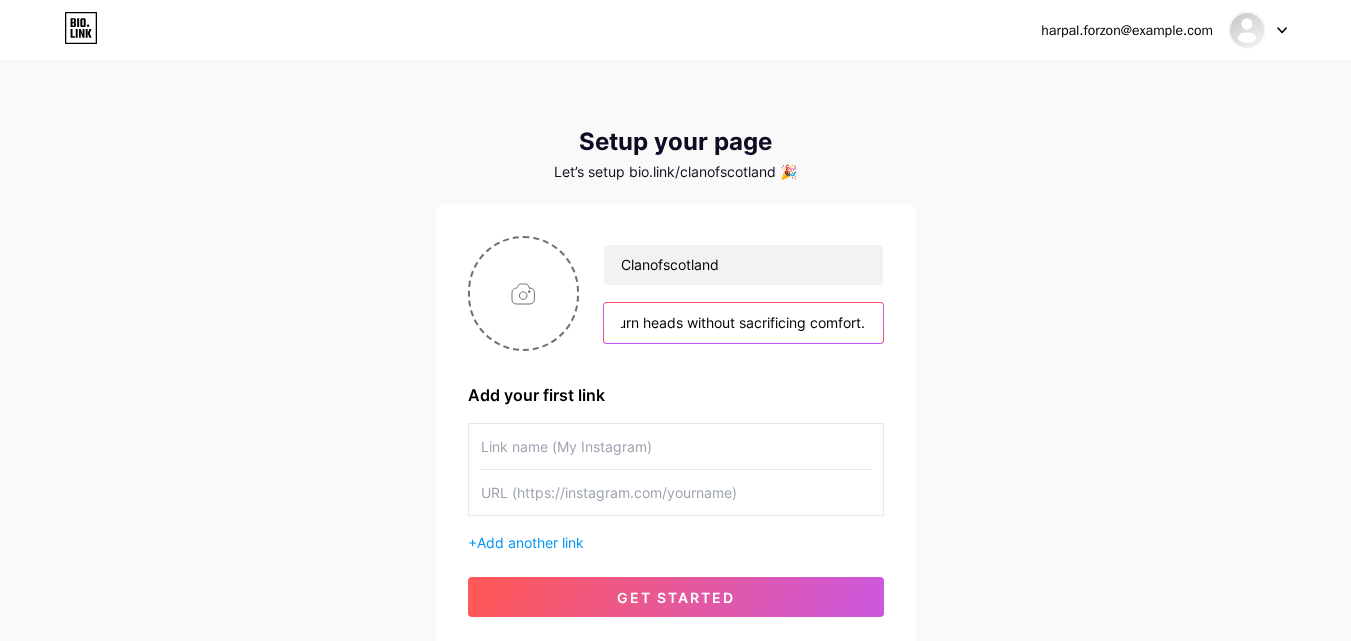 type on "When winter rolls around and the chill sets in, there’s no better way to stay cozy and look fabulous than slipping into one of the many cashmere coats for women available today. Cashmere, known for its unmatched softness, lightweight warmth, and luxurious feel, has long been a favorite among style-savvy women who want to turn heads without sacrificing comfort." 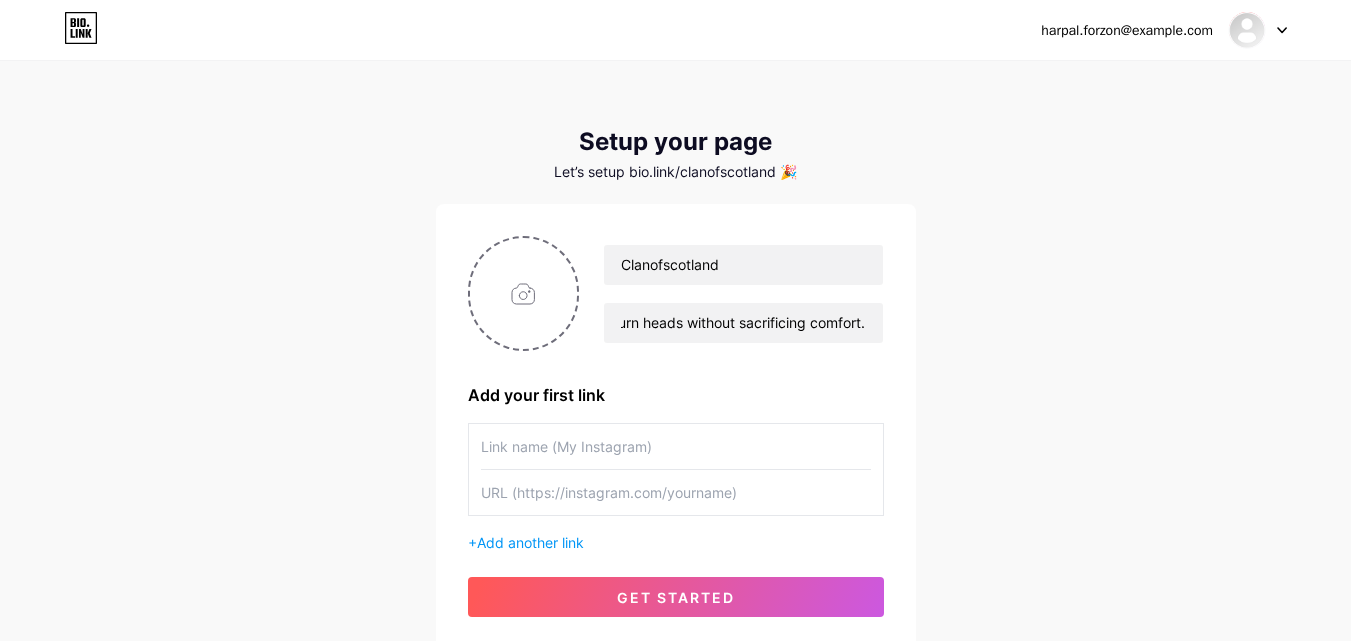 click at bounding box center [676, 446] 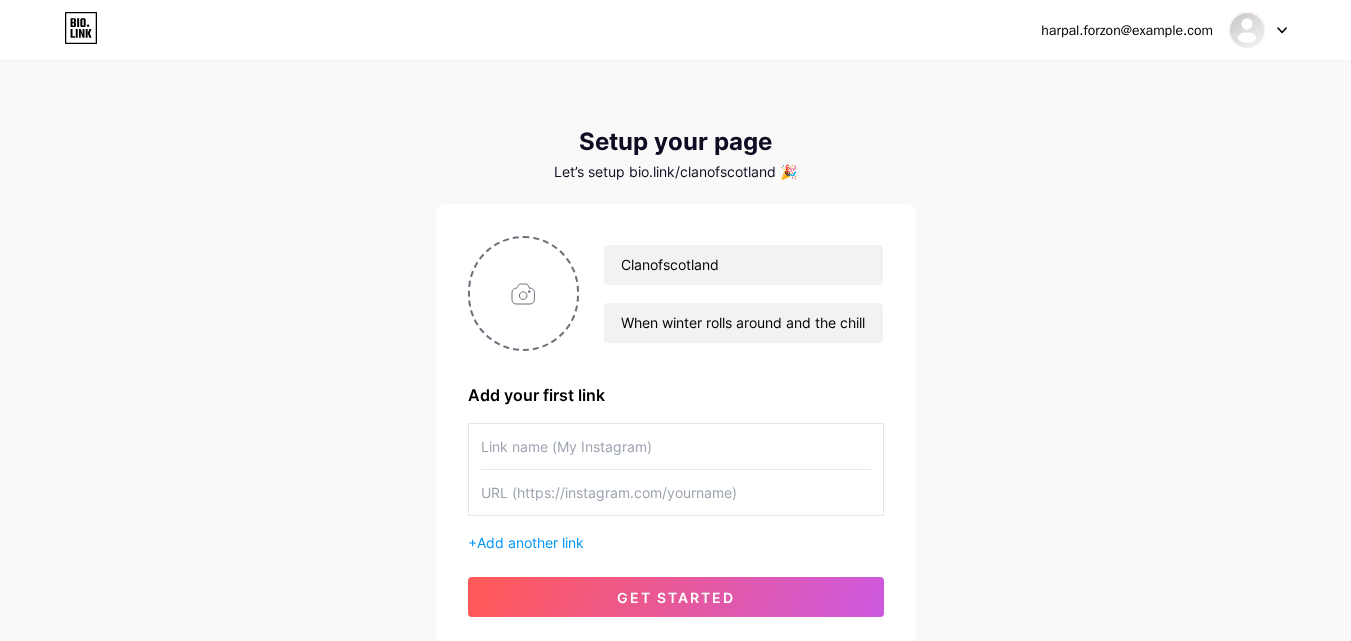 paste on "cashmere coats for women" 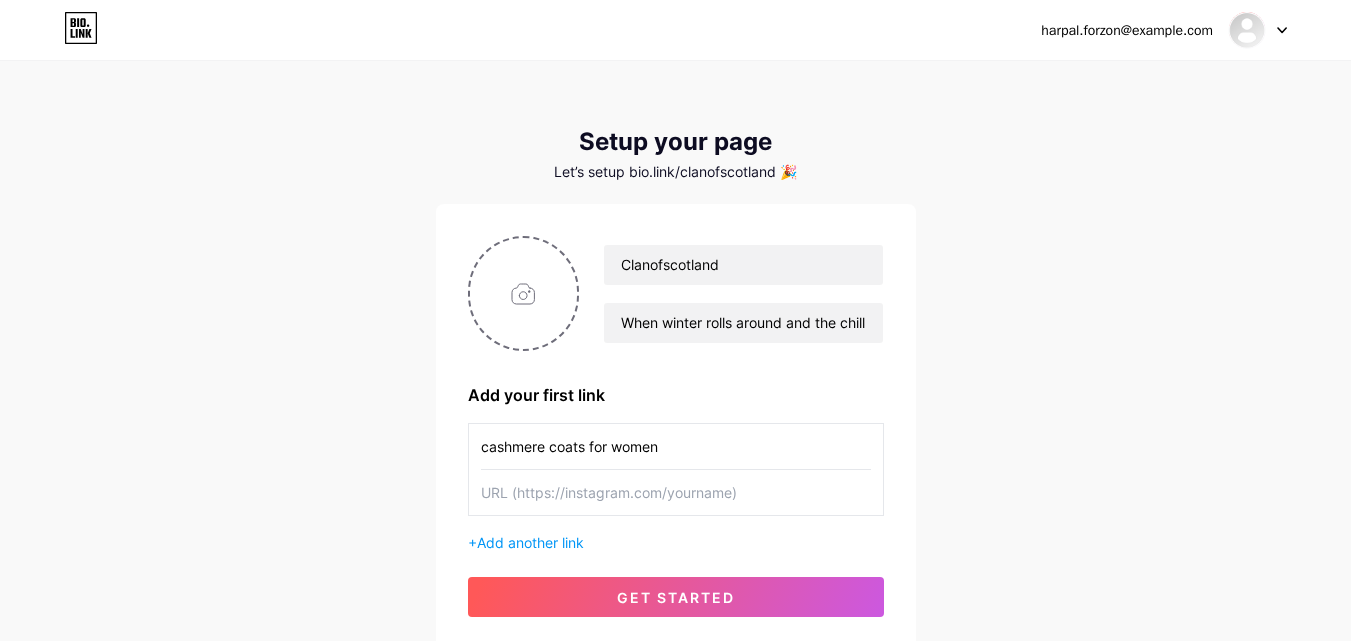 type on "cashmere coats for women" 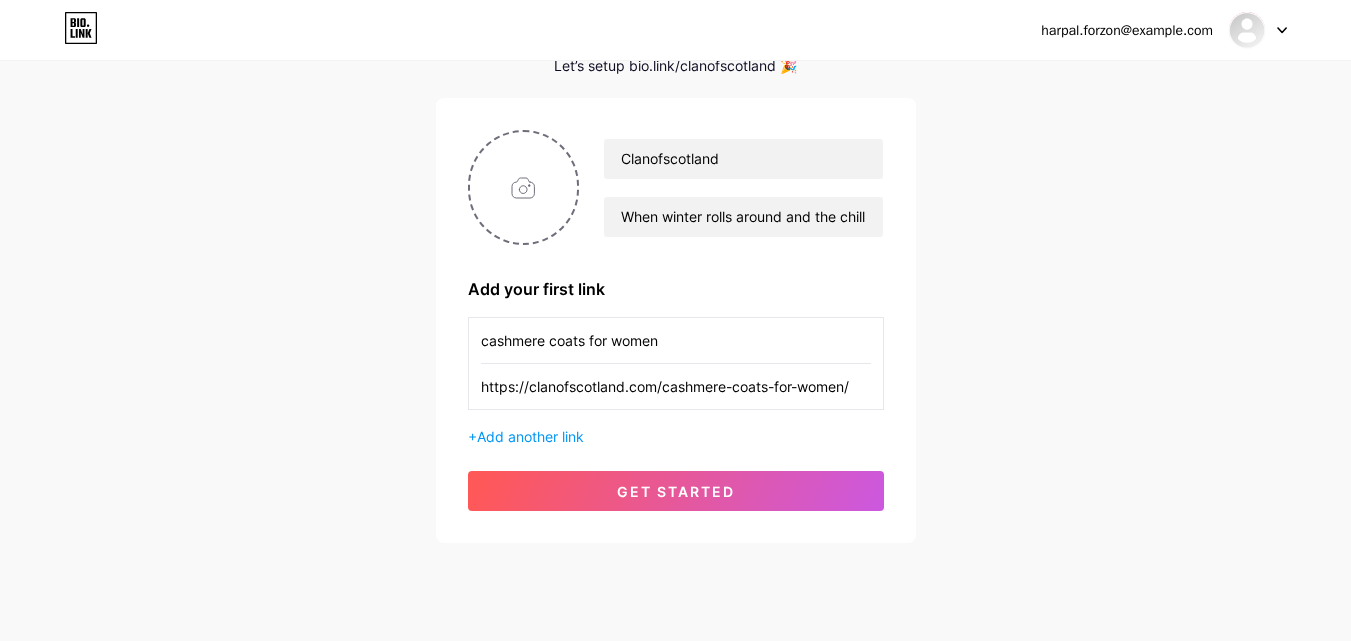 scroll, scrollTop: 152, scrollLeft: 0, axis: vertical 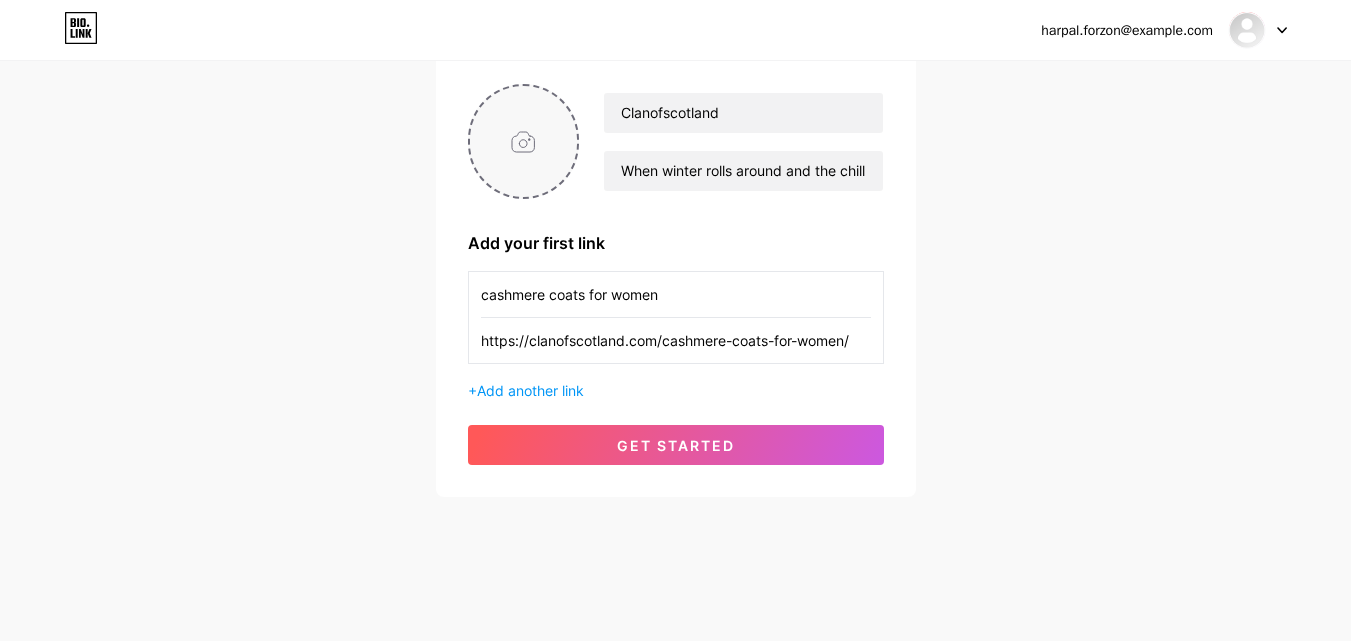 type on "https://clanofscotland.com/cashmere-coats-for-women/" 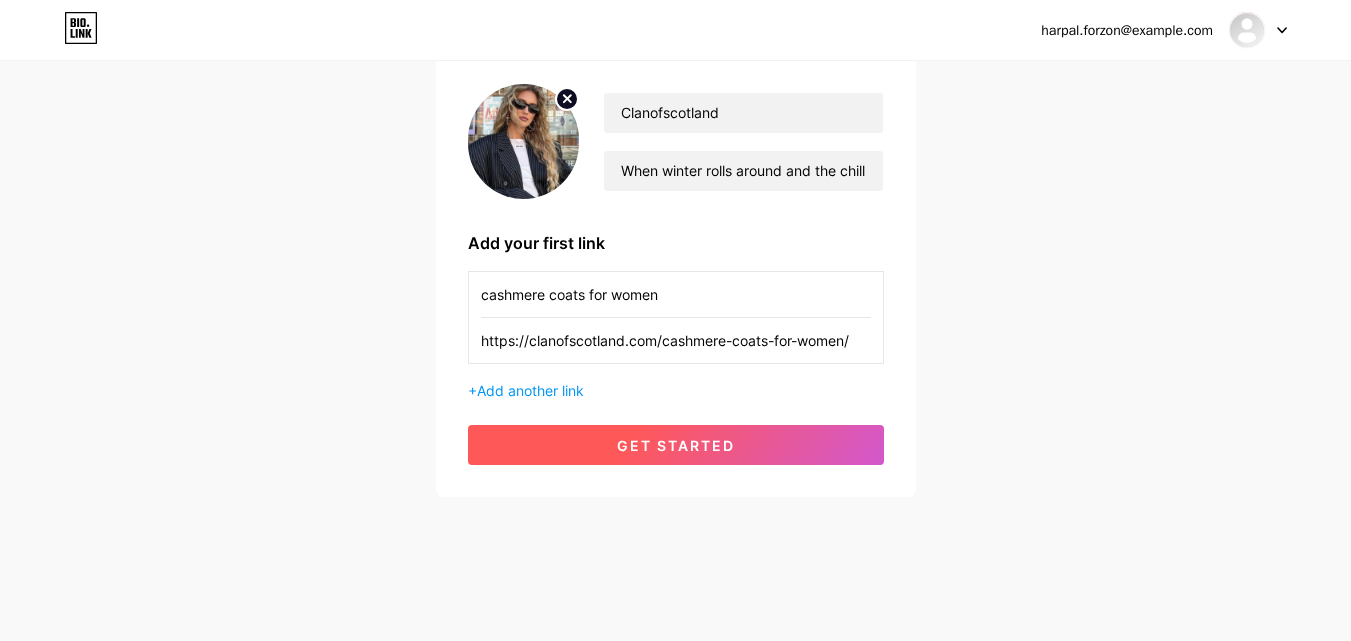 click on "get started" at bounding box center (676, 445) 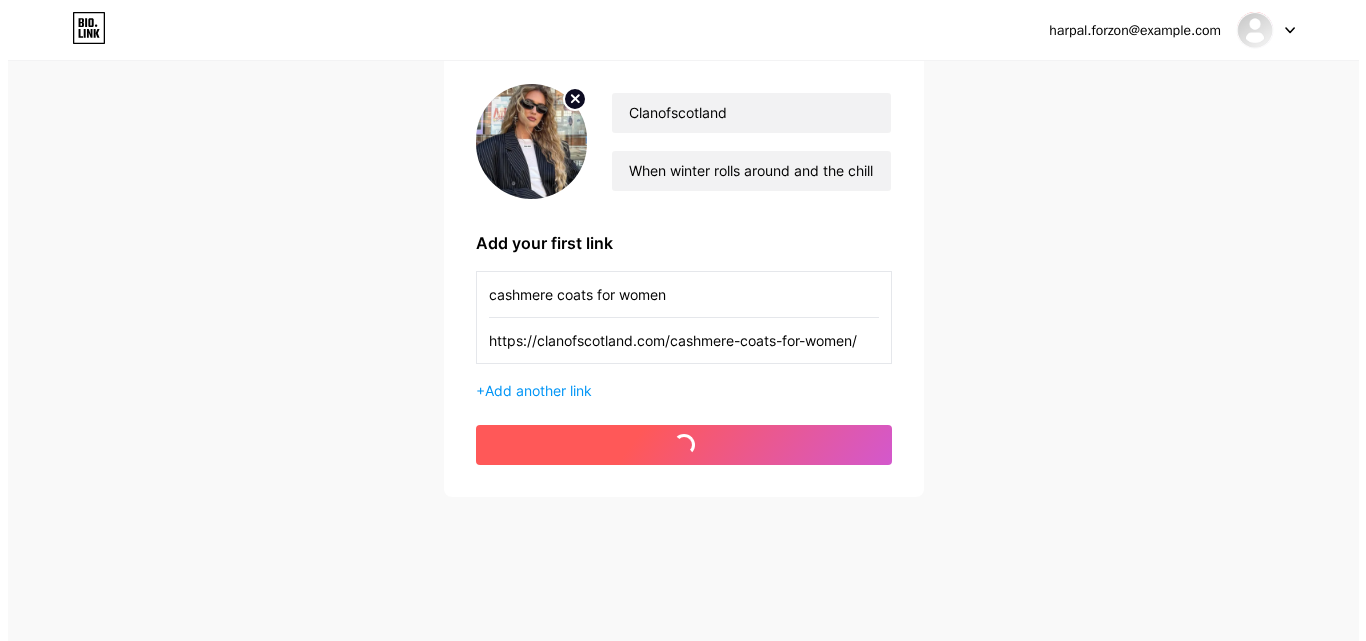 scroll, scrollTop: 0, scrollLeft: 0, axis: both 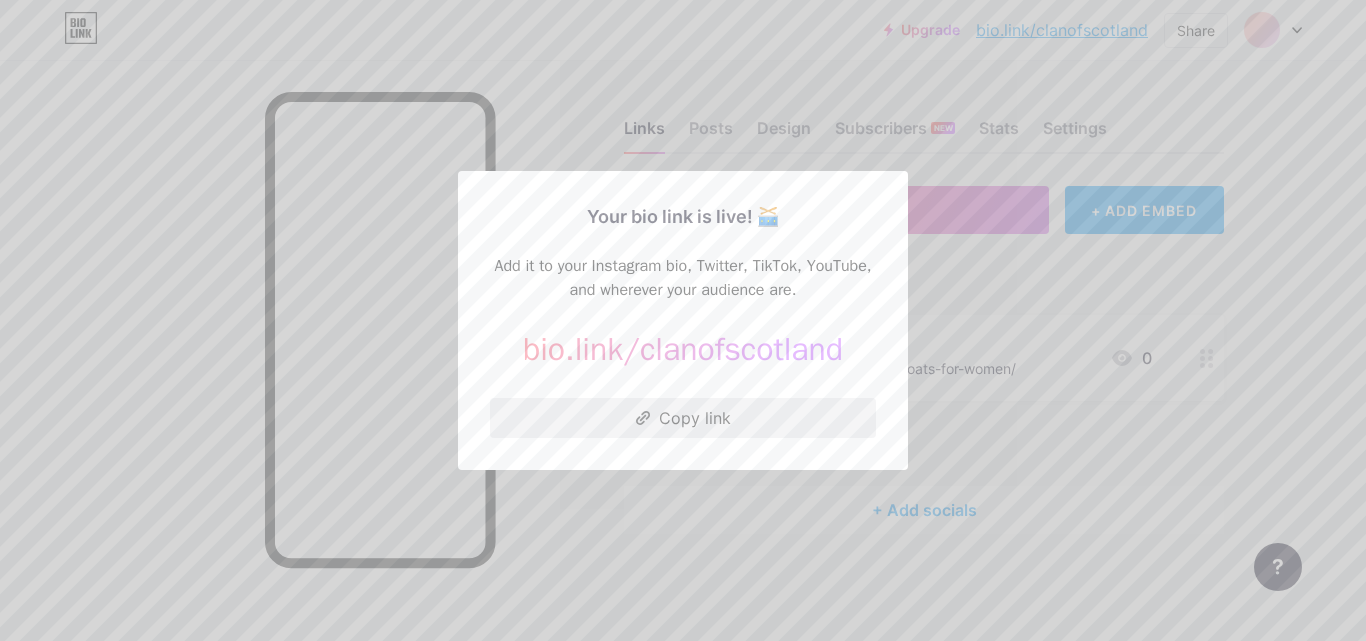 click on "Copy link" at bounding box center [683, 418] 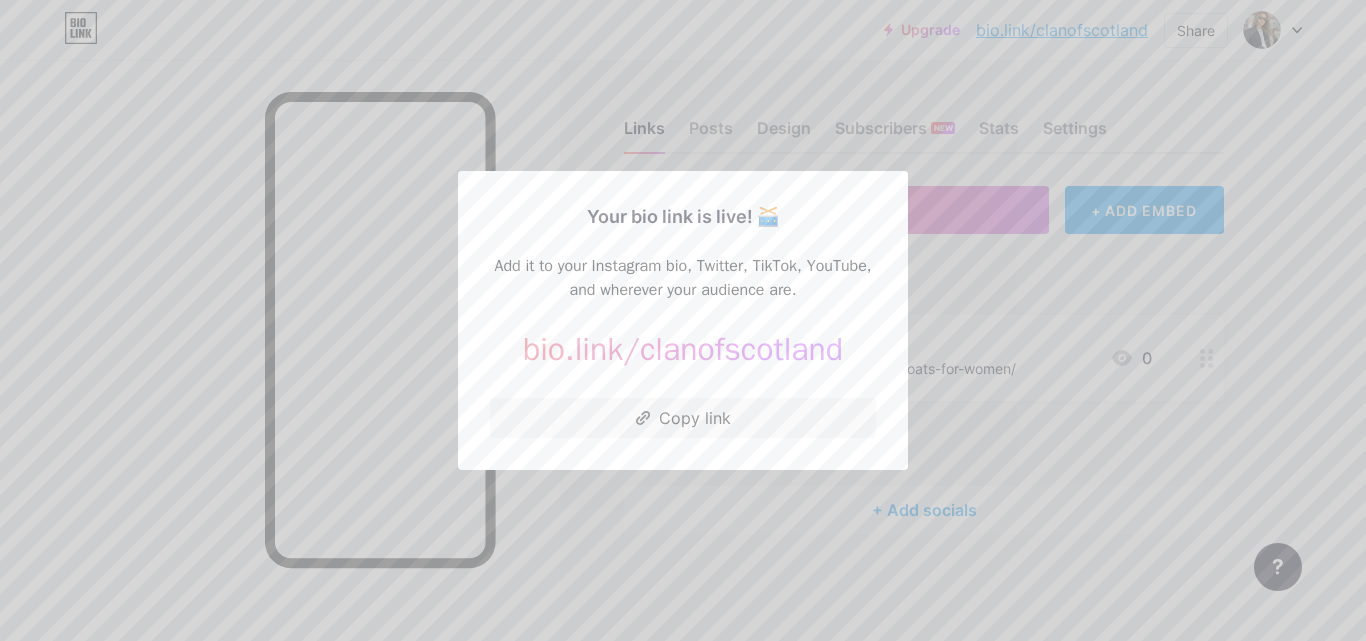 click at bounding box center (683, 320) 